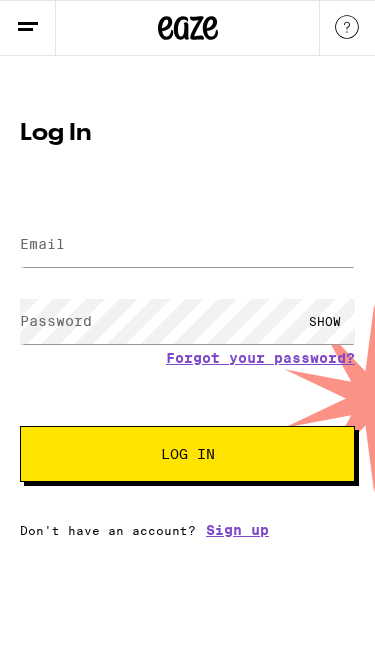 scroll, scrollTop: 0, scrollLeft: 0, axis: both 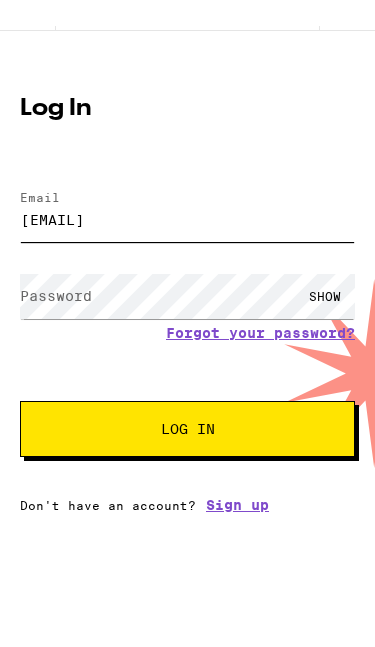 type on "[EMAIL]" 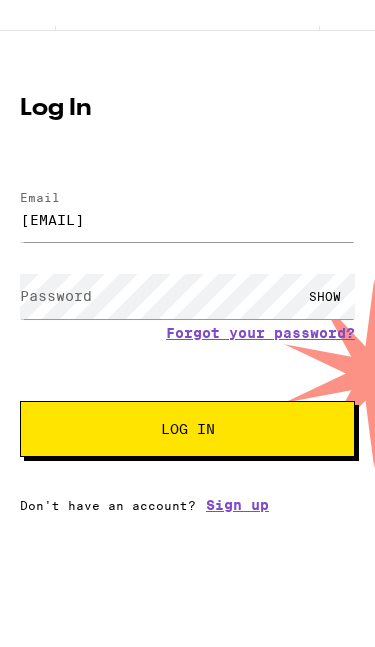 click on "Password" at bounding box center [56, 321] 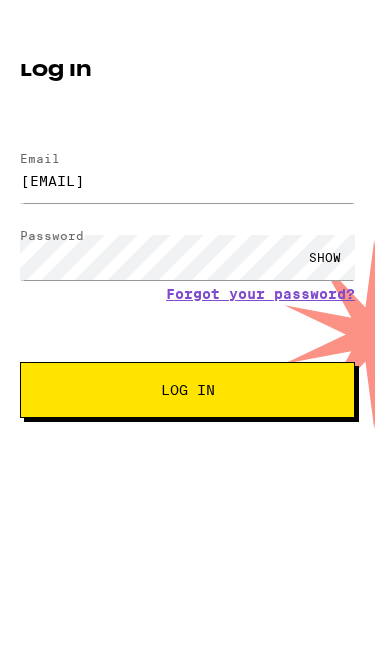 click on "Log In" at bounding box center (187, 454) 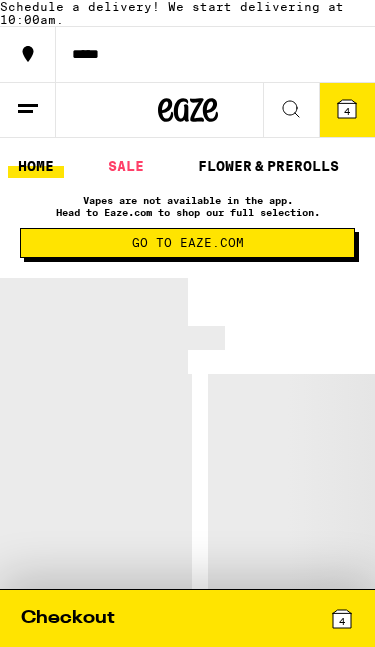 scroll, scrollTop: 0, scrollLeft: 0, axis: both 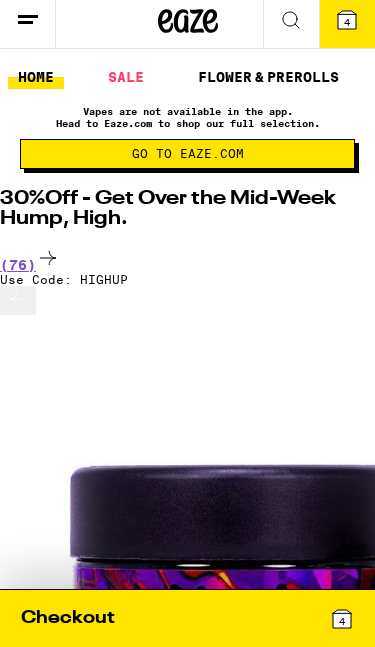 click 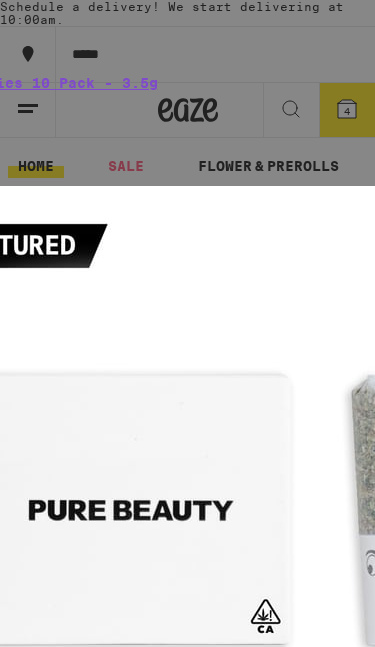 type on "Aut" 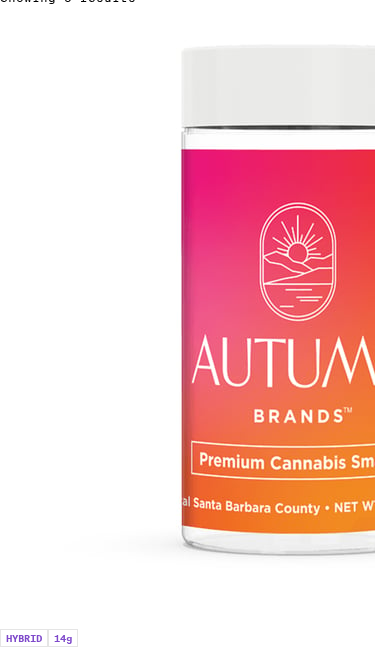 scroll, scrollTop: 974, scrollLeft: 0, axis: vertical 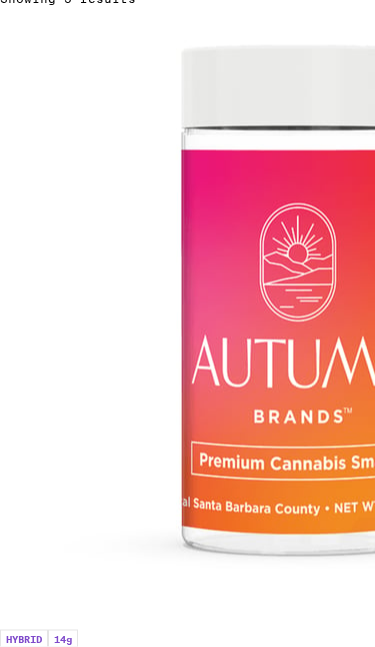 click 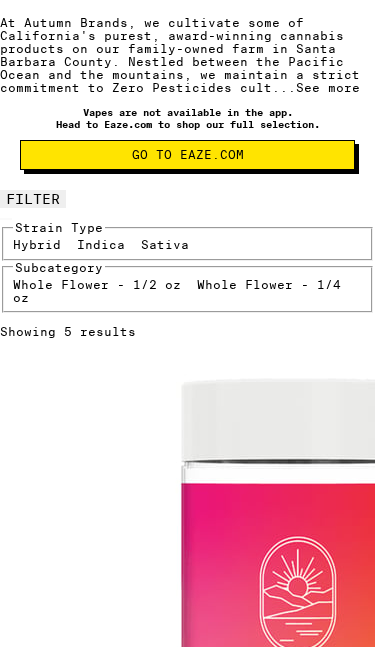 scroll, scrollTop: 640, scrollLeft: 0, axis: vertical 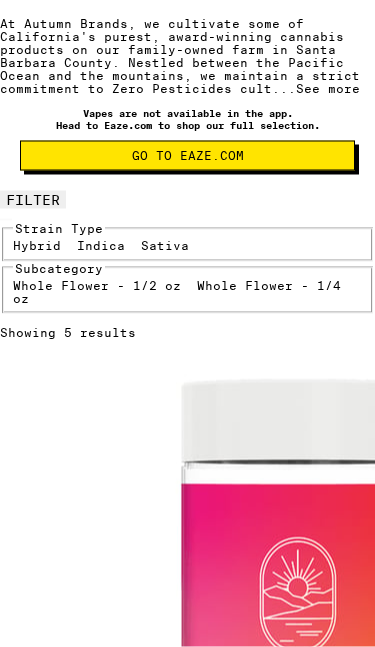 click 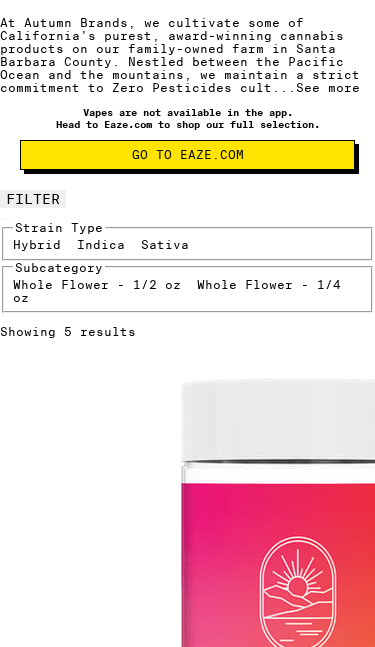 click on "6" at bounding box center (347, -530) 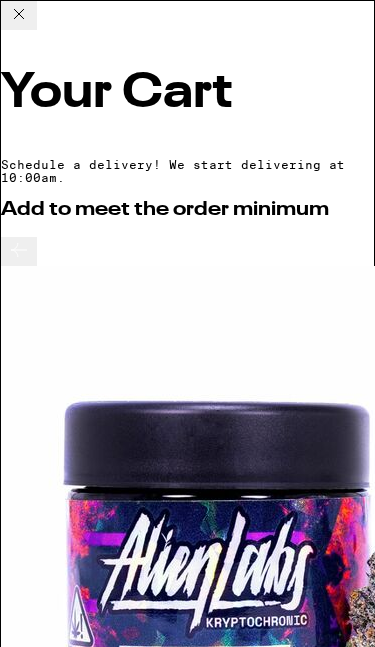 click 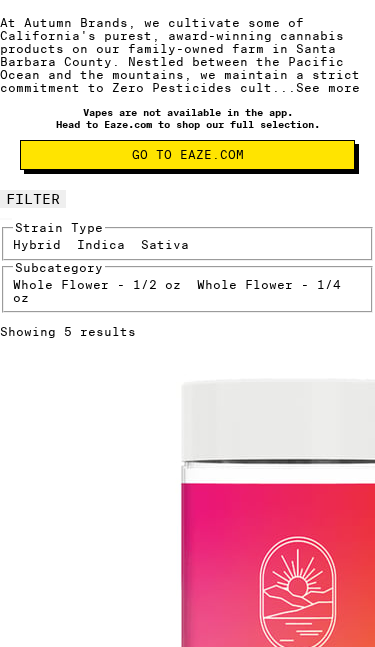 click on "6" at bounding box center (347, -530) 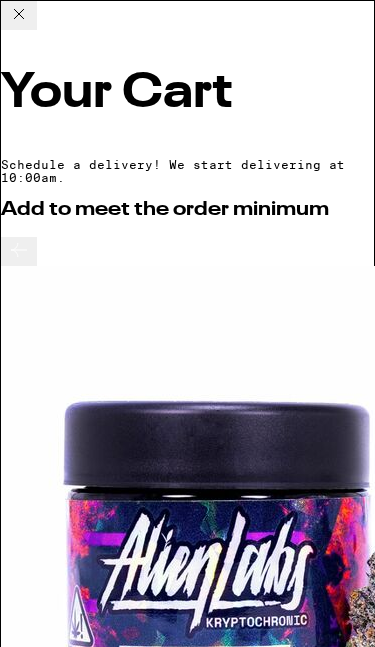 scroll, scrollTop: 0, scrollLeft: 0, axis: both 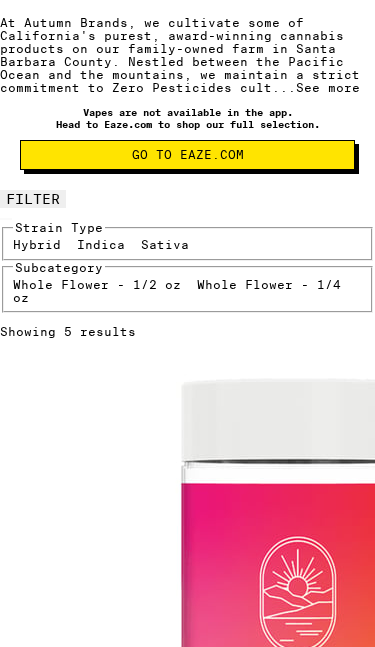 click 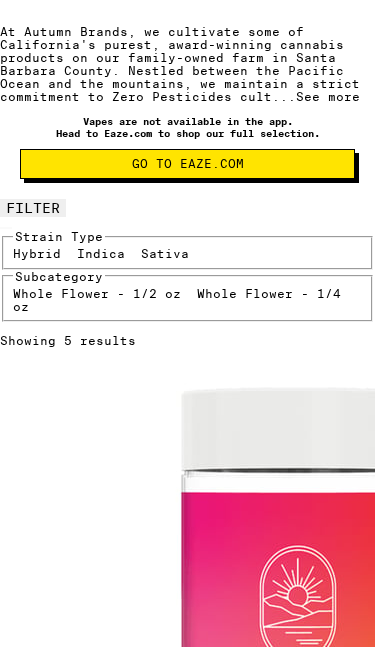 scroll, scrollTop: 593, scrollLeft: 0, axis: vertical 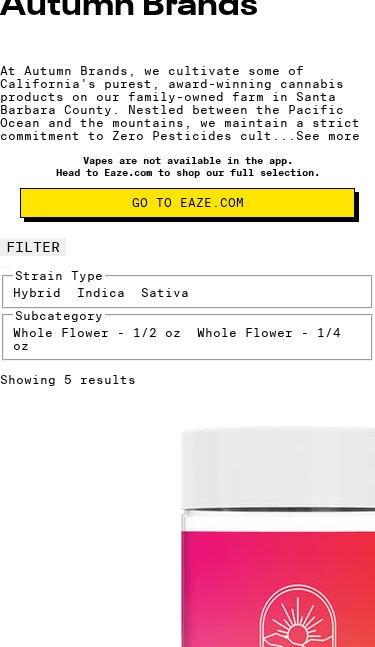 click 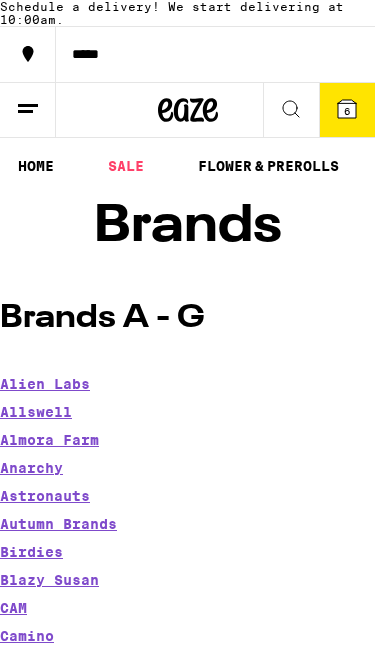 click 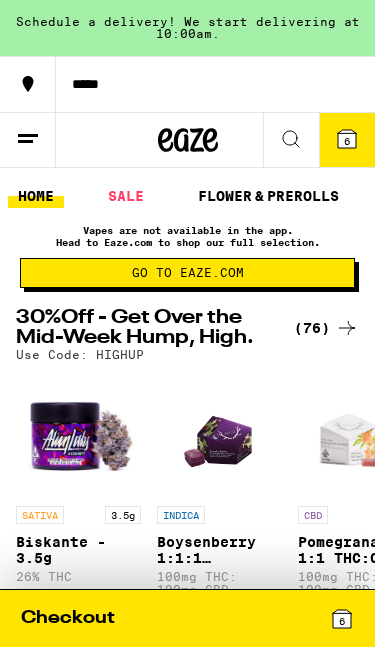 scroll, scrollTop: 0, scrollLeft: 0, axis: both 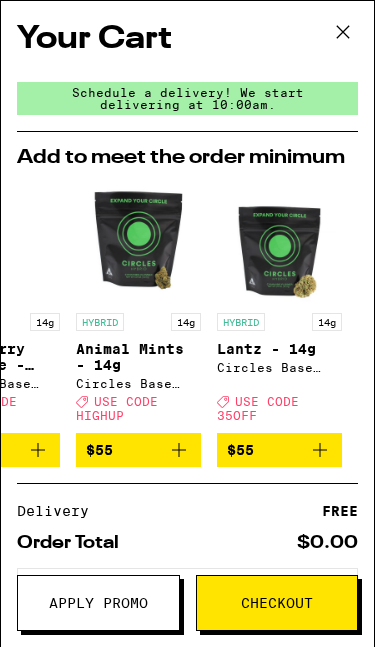 click 